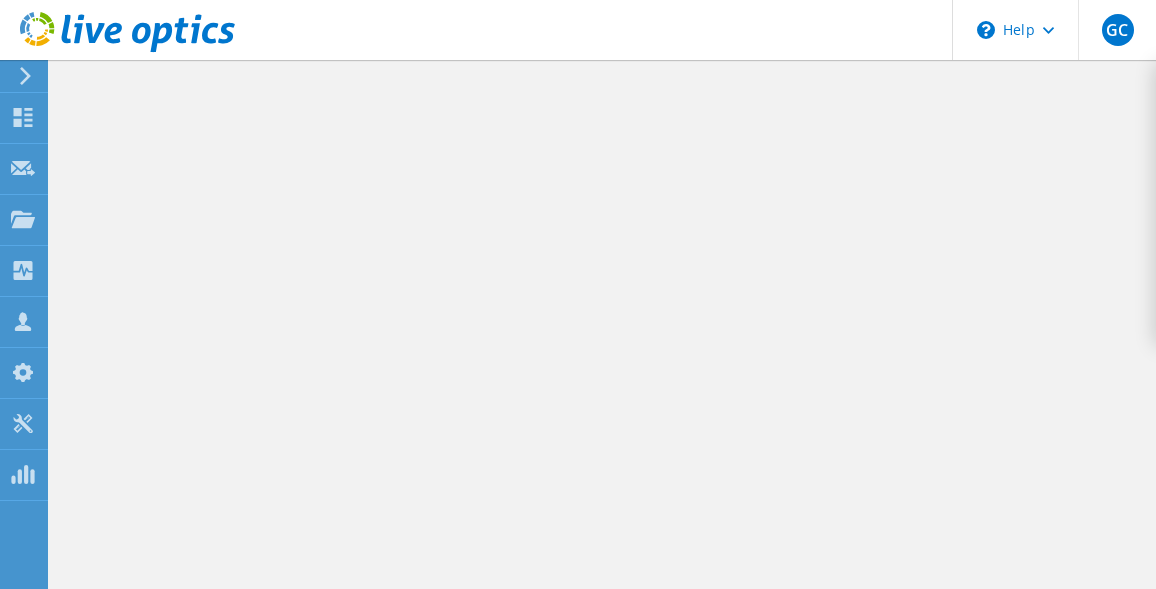 scroll, scrollTop: 0, scrollLeft: 0, axis: both 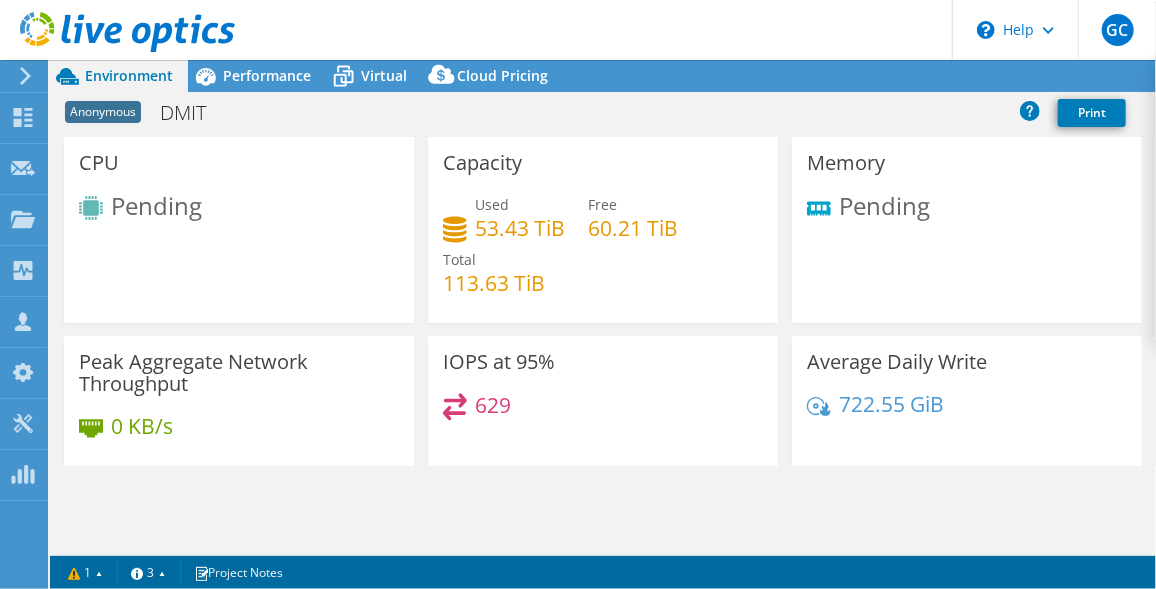 select on "USD" 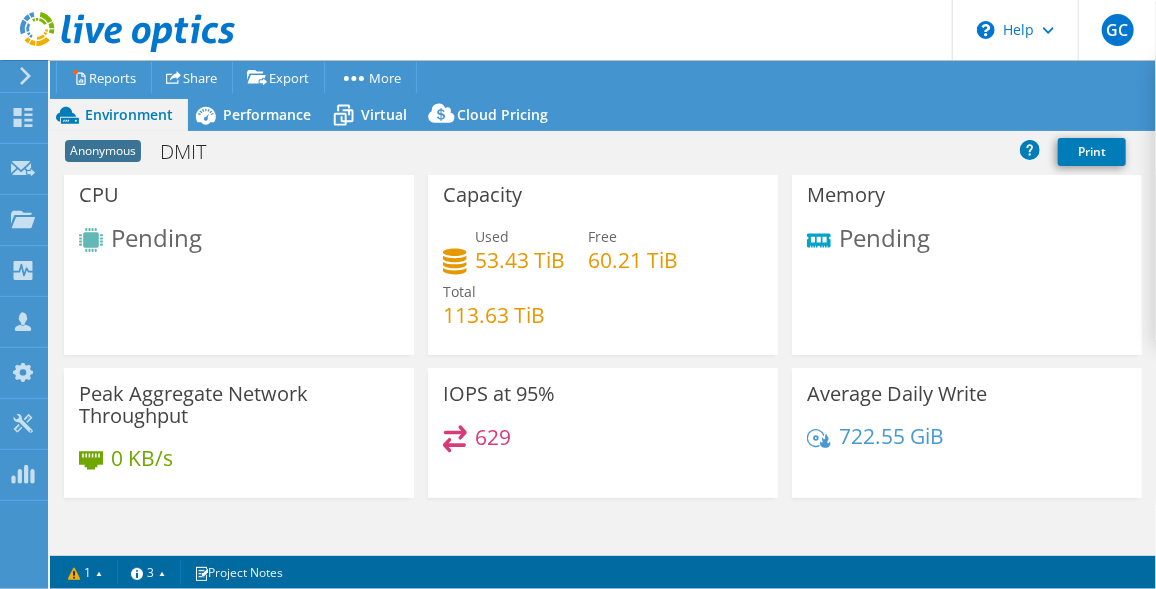 scroll, scrollTop: 0, scrollLeft: 0, axis: both 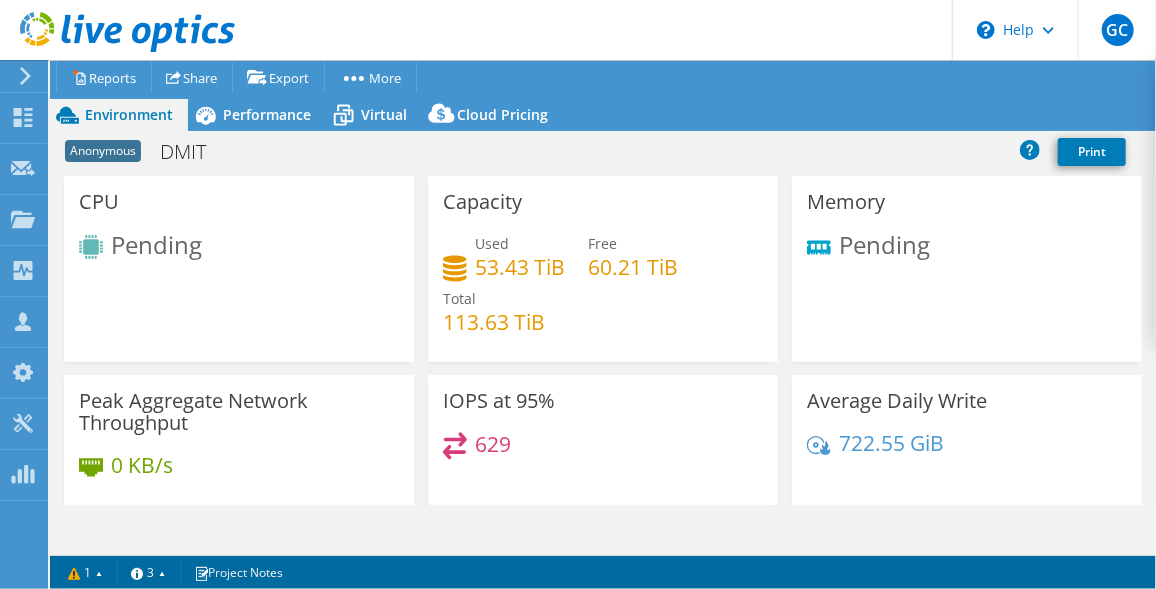 click on "GC
Channel Partner
[FIRST] [LAST]
[USERNAME]@[DOMAIN]
UNITED DATA TECHNOLOGIES
My Profile
Log Out
\n
Help
Explore Helpful Articles
Contact Support" at bounding box center (578, 30) 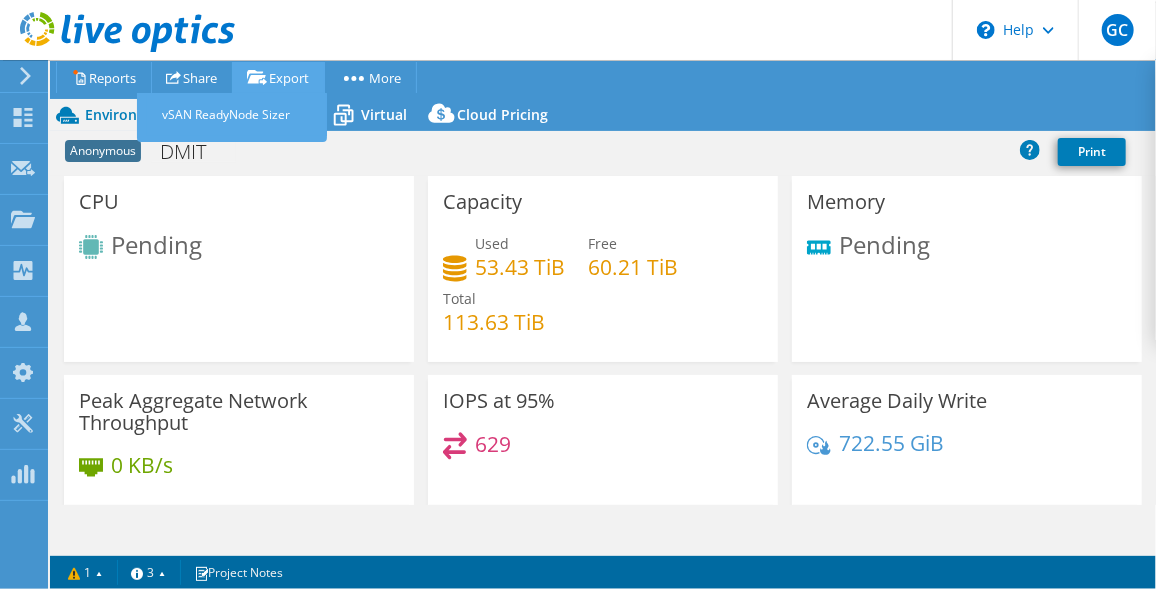 click on "Export" at bounding box center (278, 77) 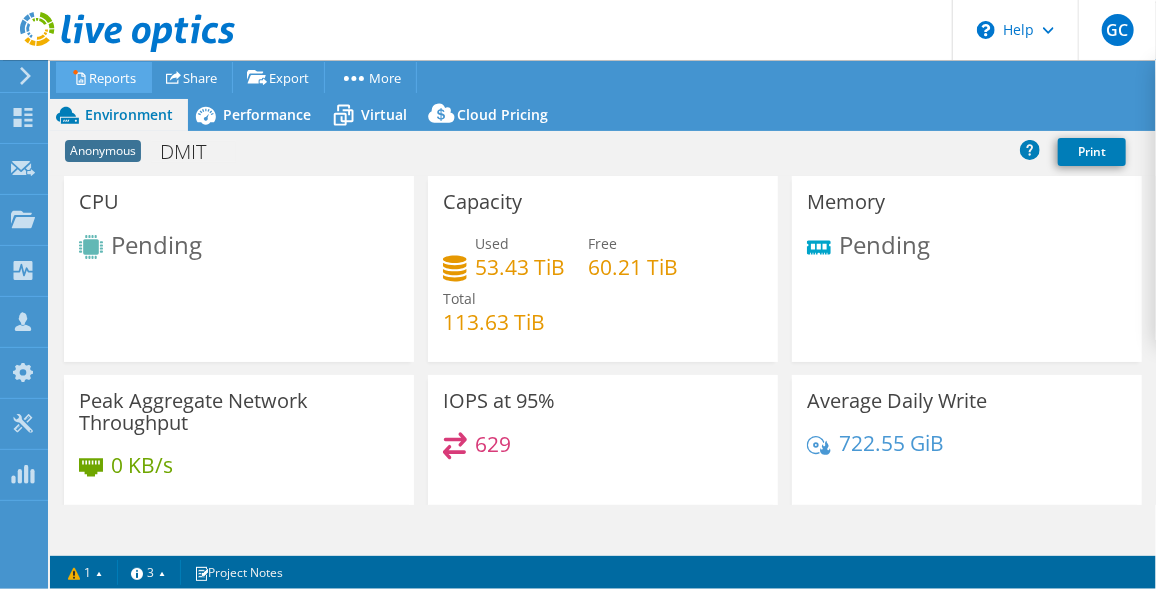 click on "Reports" at bounding box center [104, 77] 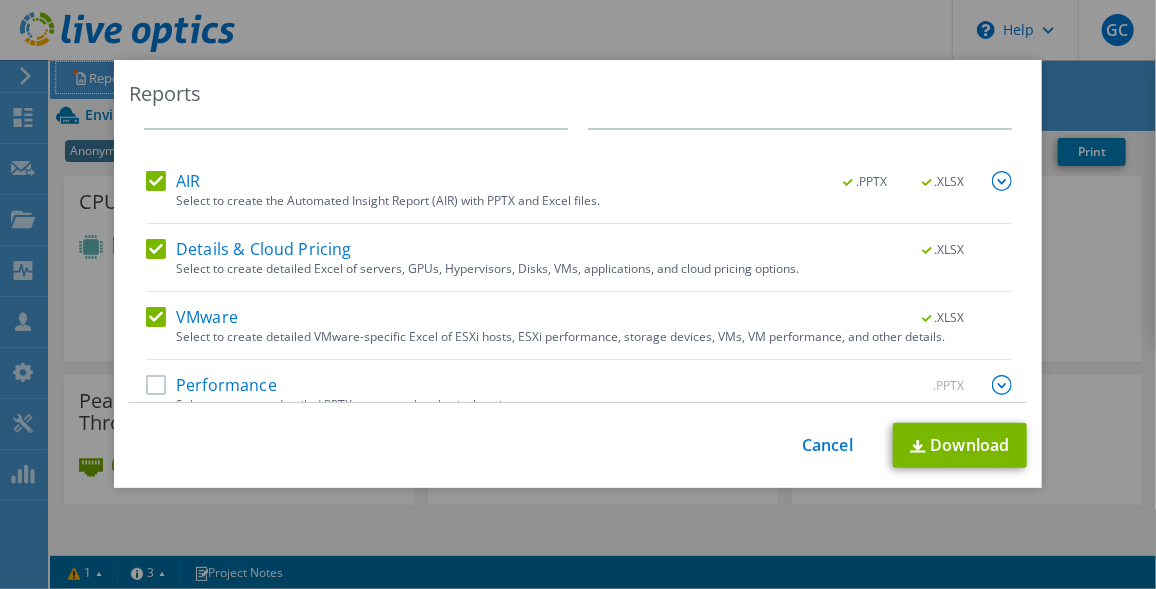 scroll, scrollTop: 90, scrollLeft: 0, axis: vertical 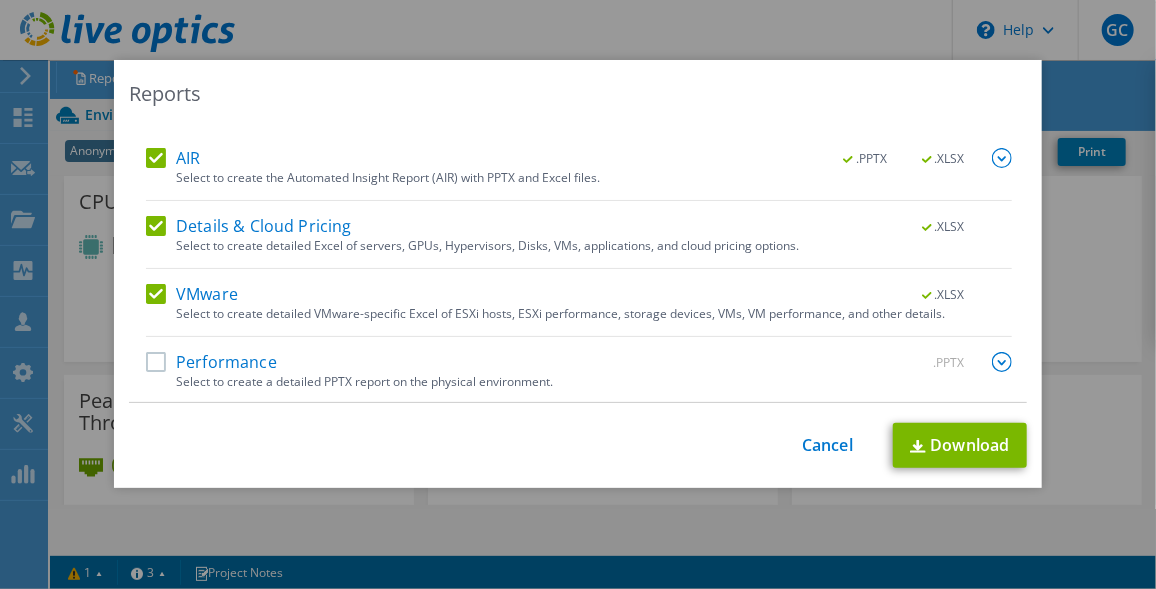 click on "Performance" at bounding box center (211, 362) 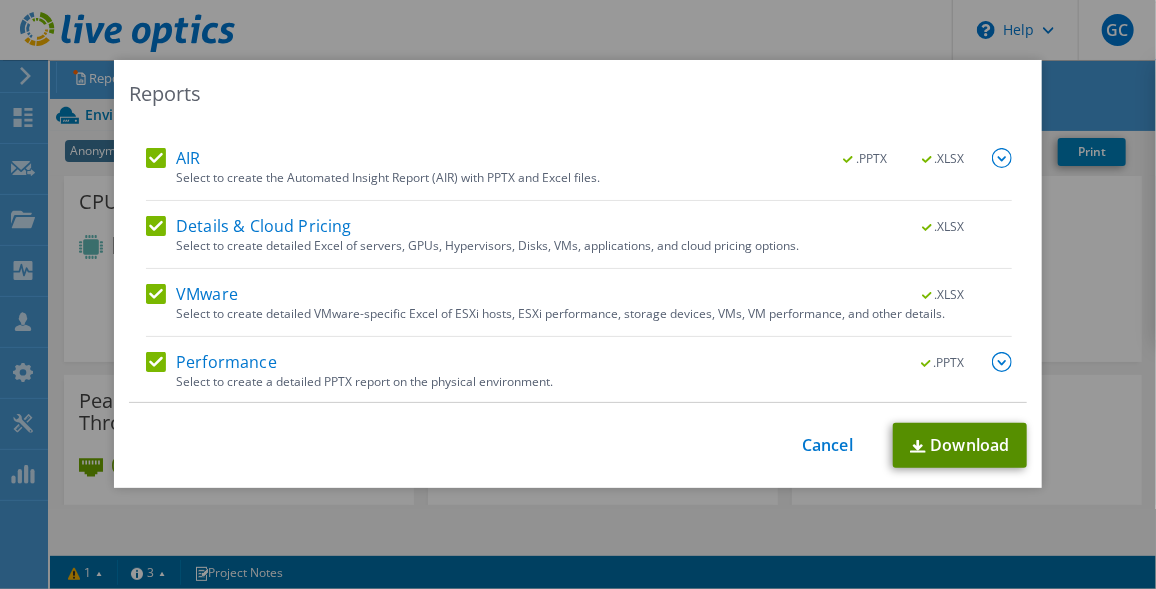 click on "Download" at bounding box center (960, 445) 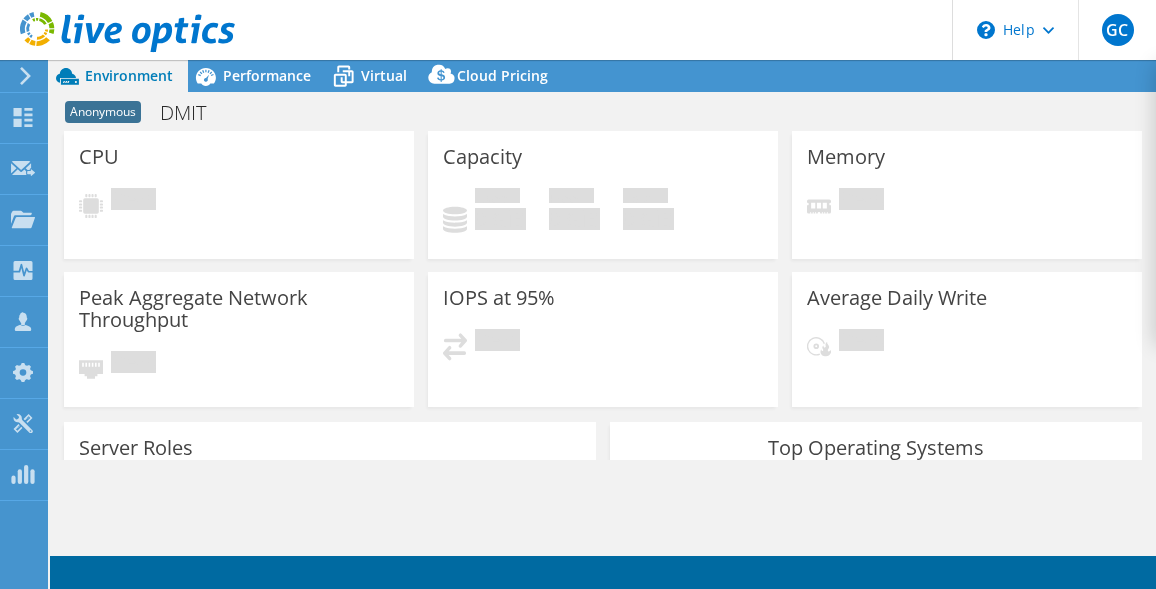scroll, scrollTop: 0, scrollLeft: 0, axis: both 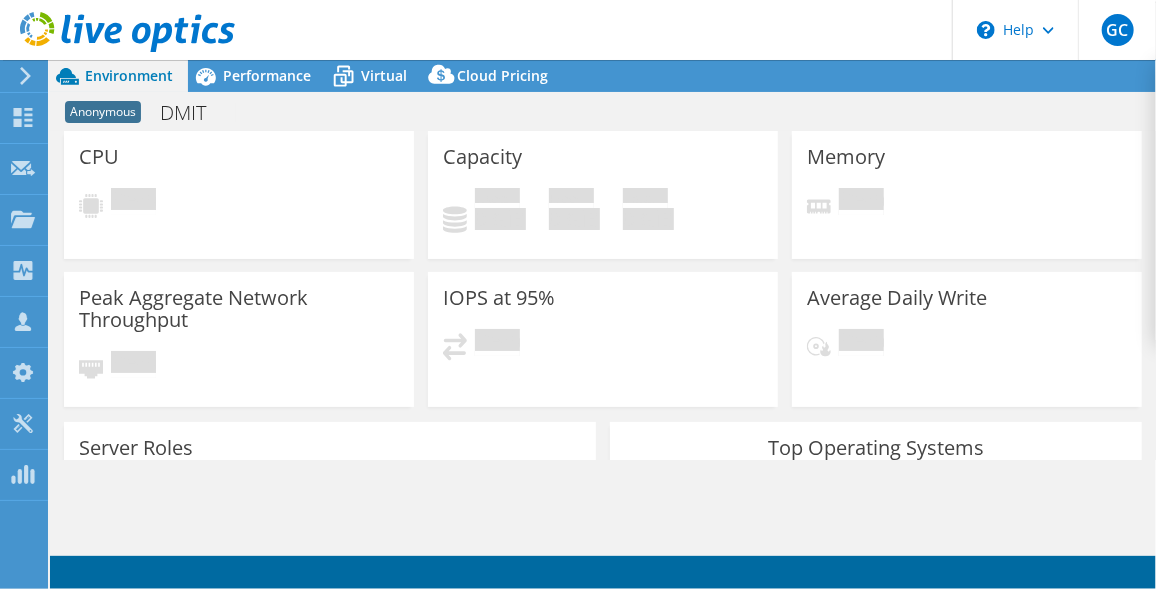 select on "USD" 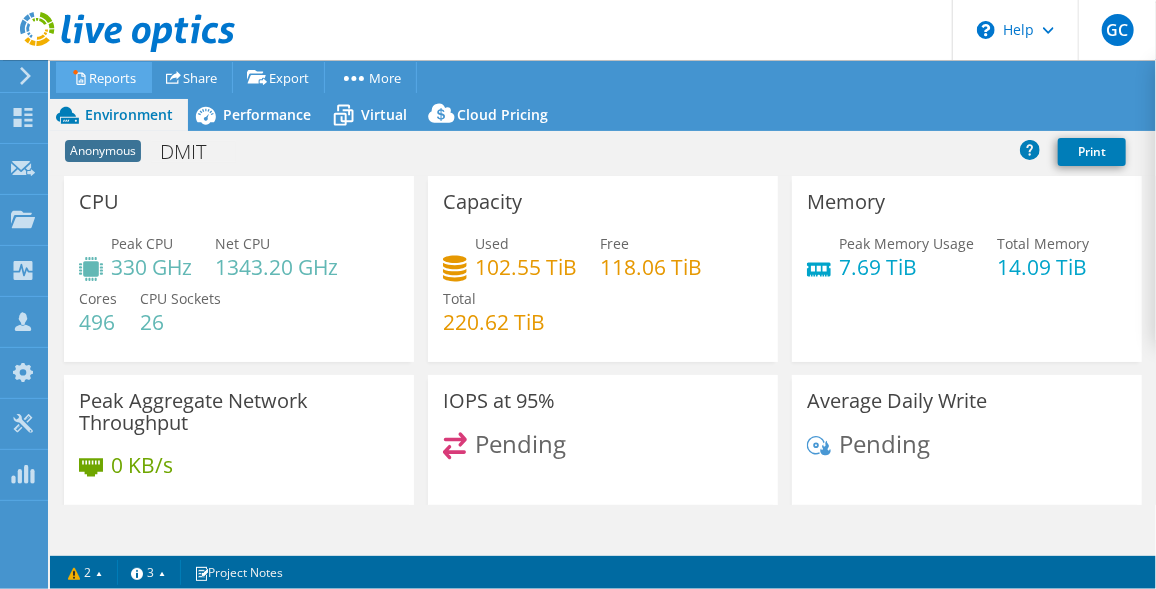 click on "Reports" at bounding box center [104, 77] 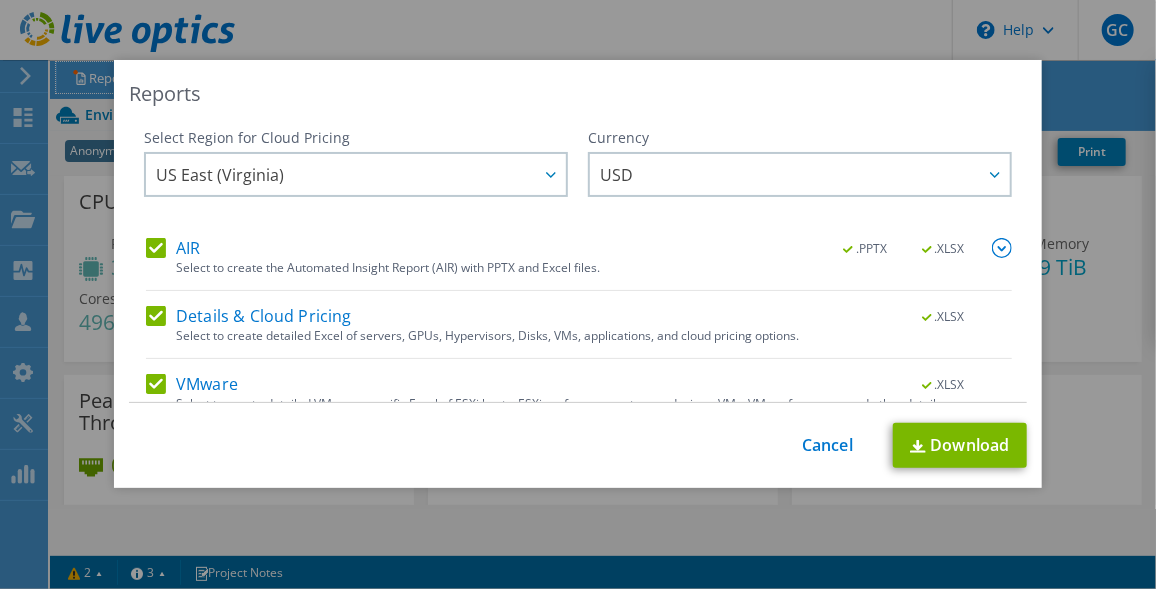 scroll, scrollTop: 90, scrollLeft: 0, axis: vertical 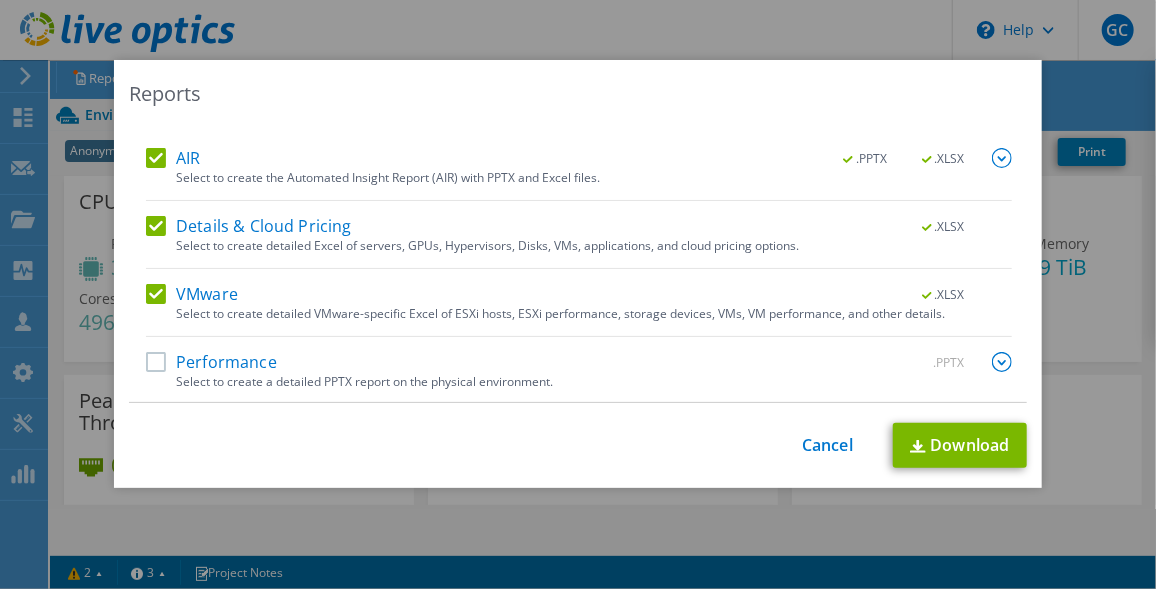 click on "Performance" at bounding box center [211, 362] 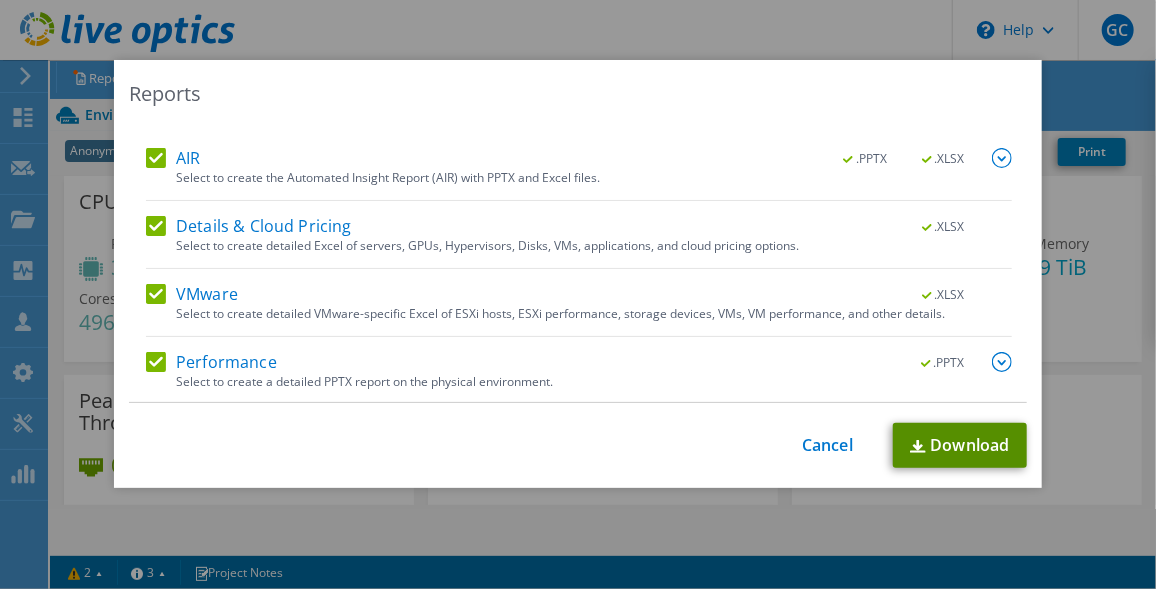 click on "Download" at bounding box center [960, 445] 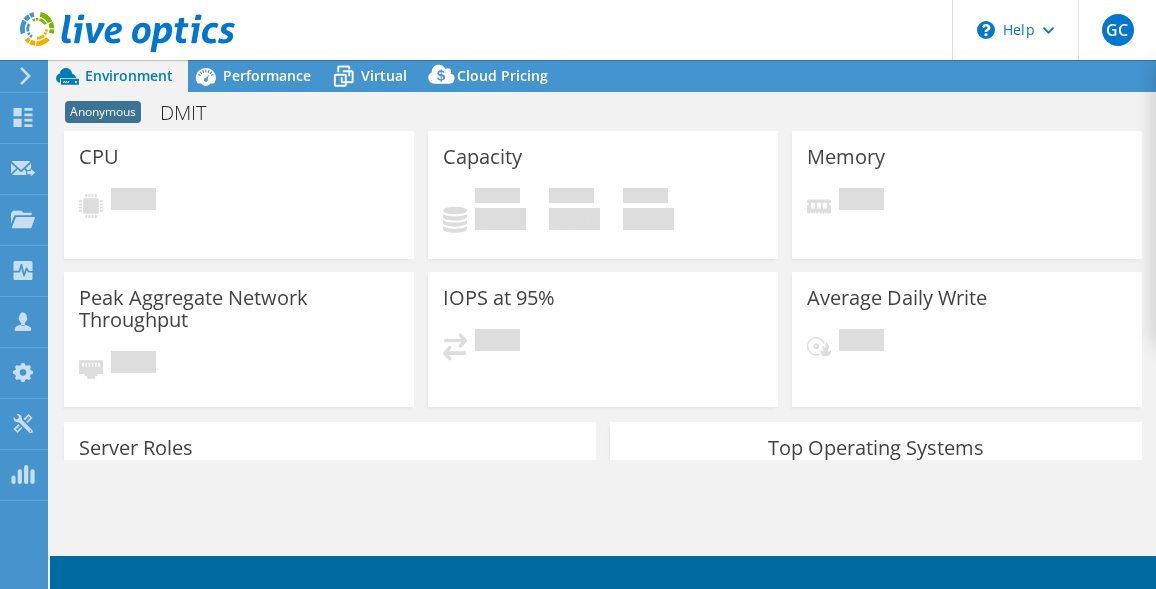scroll, scrollTop: 0, scrollLeft: 0, axis: both 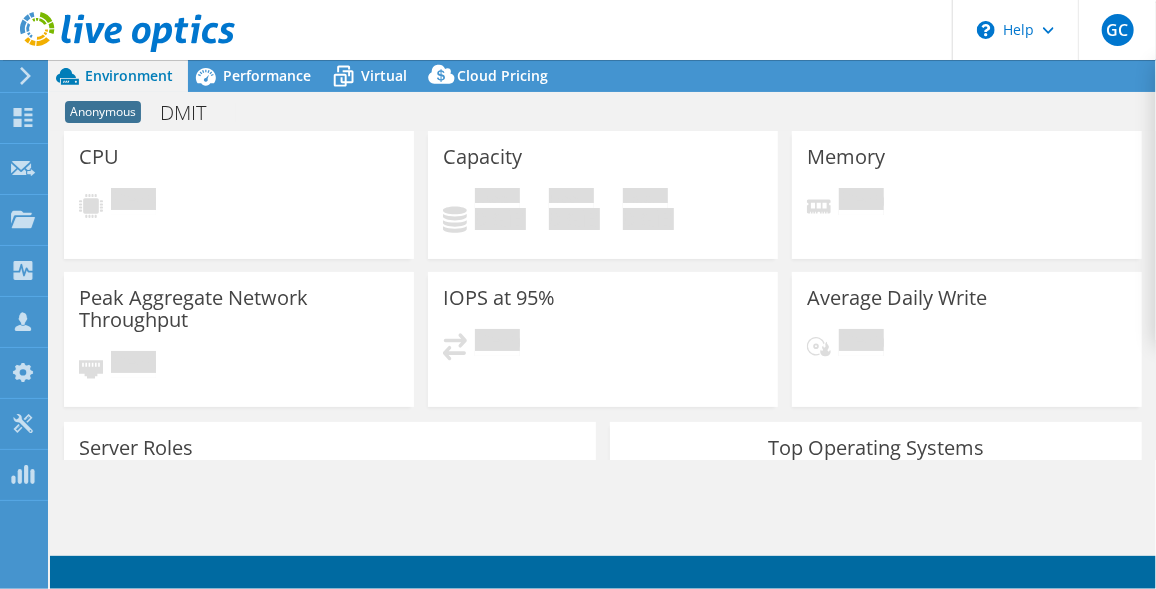 select on "USD" 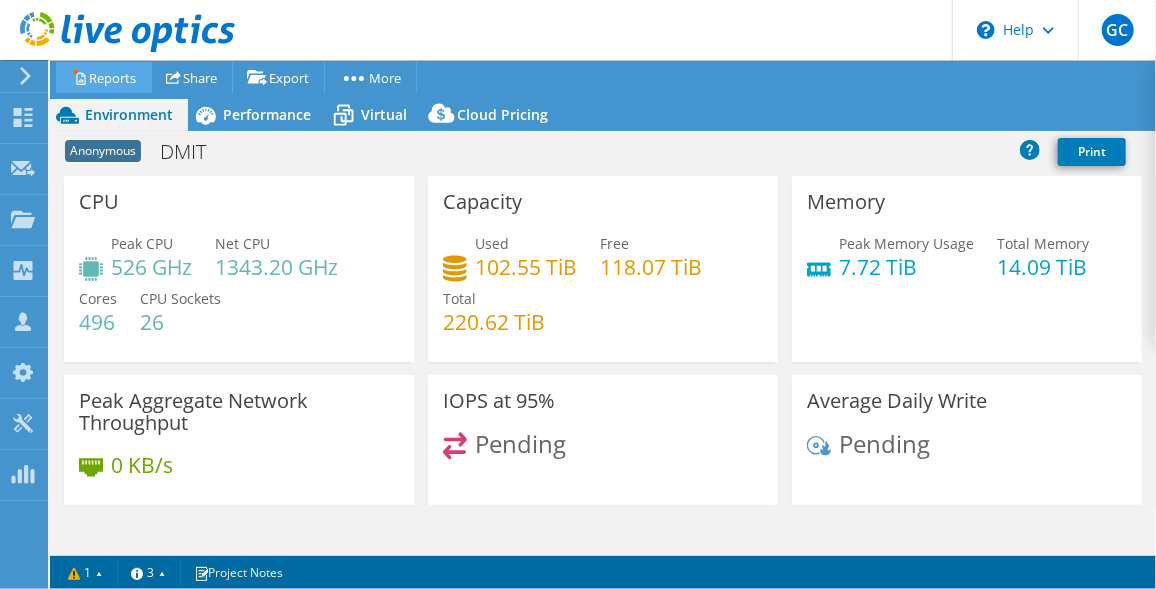 click on "Reports" at bounding box center [104, 77] 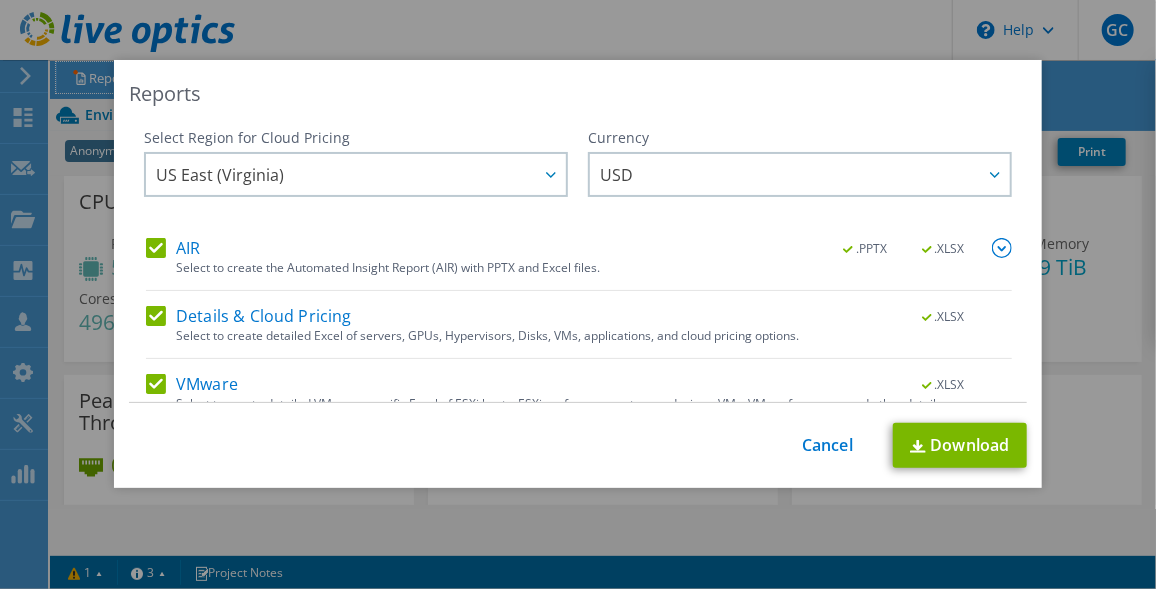 scroll, scrollTop: 90, scrollLeft: 0, axis: vertical 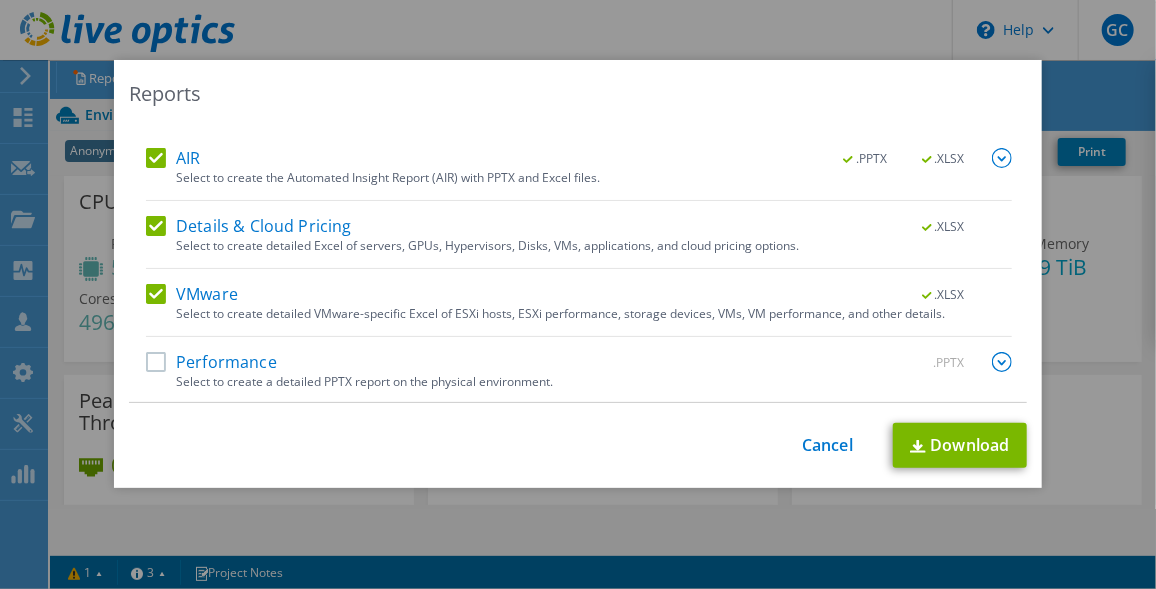 click on "Performance" at bounding box center [211, 362] 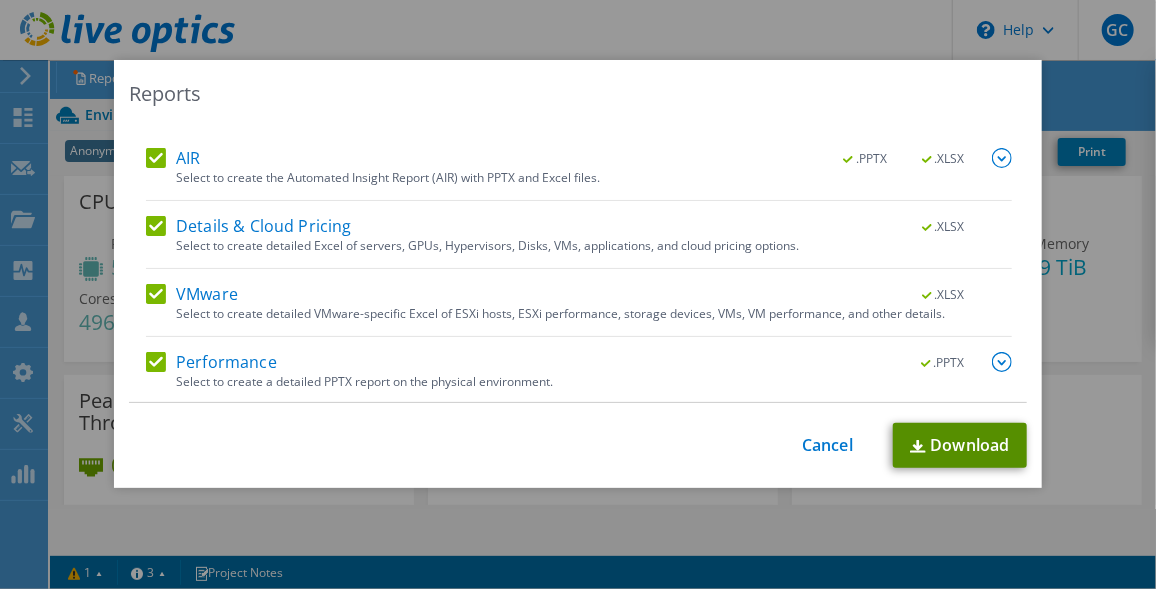 click on "Download" at bounding box center (960, 445) 